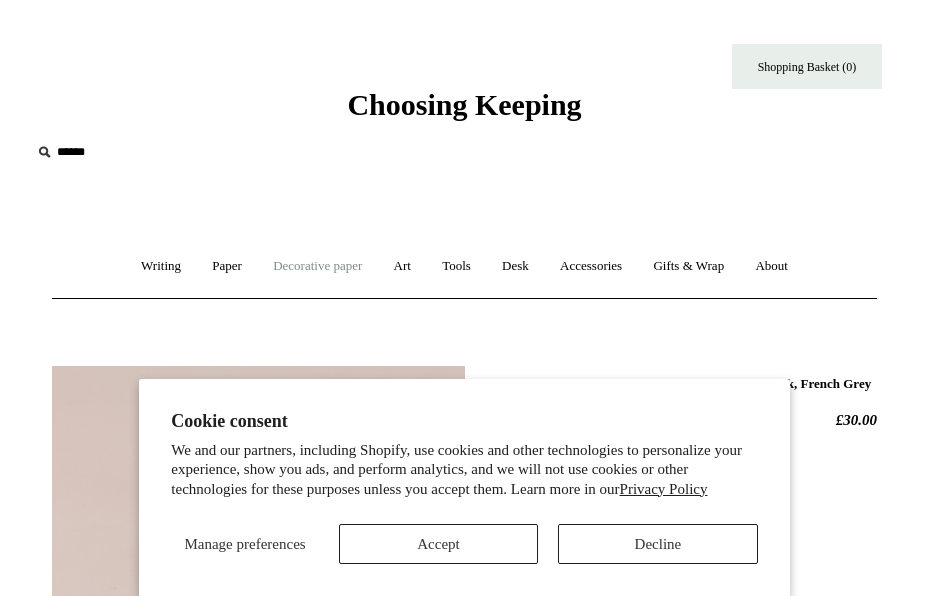 scroll, scrollTop: 0, scrollLeft: 0, axis: both 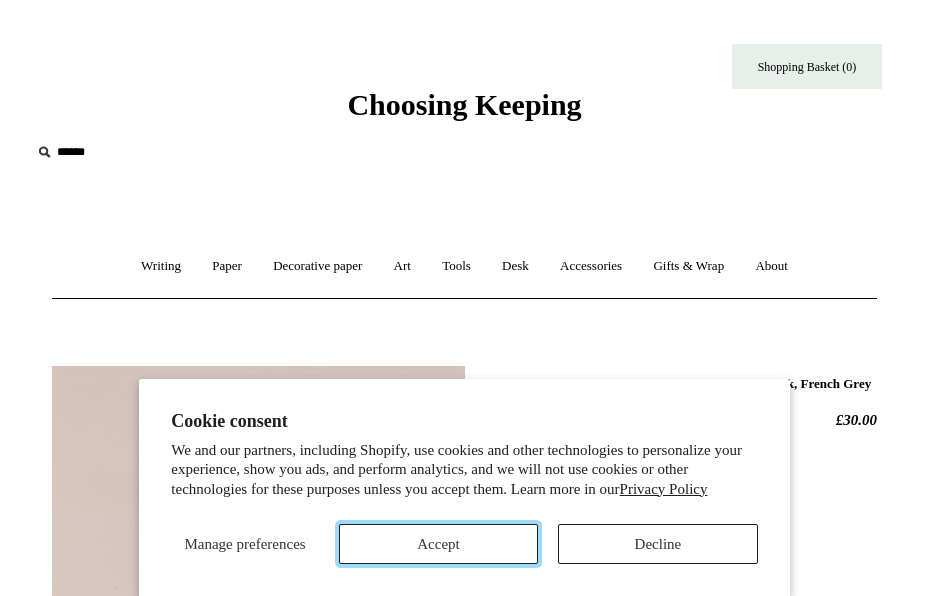 click on "Accept" at bounding box center [438, 544] 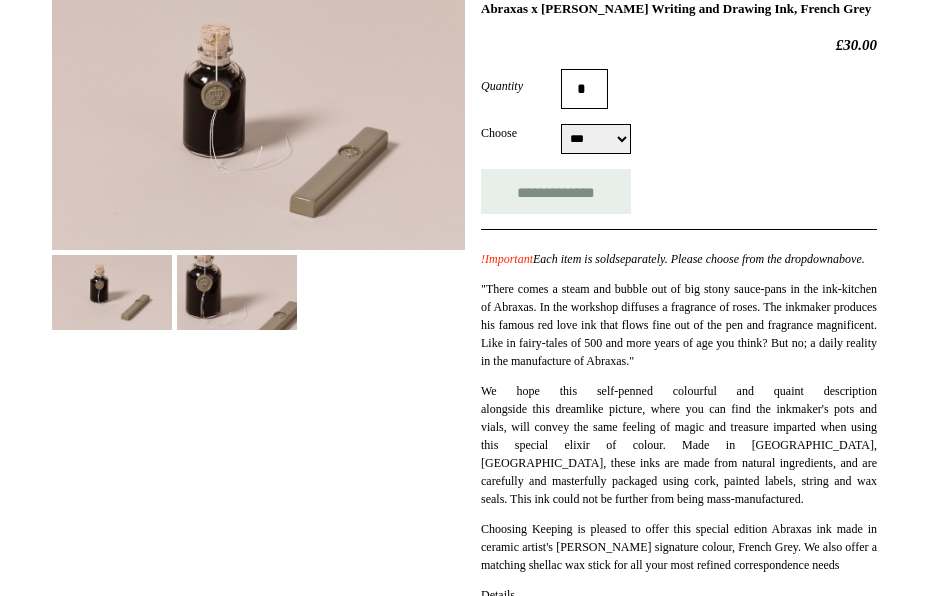 scroll, scrollTop: 500, scrollLeft: 0, axis: vertical 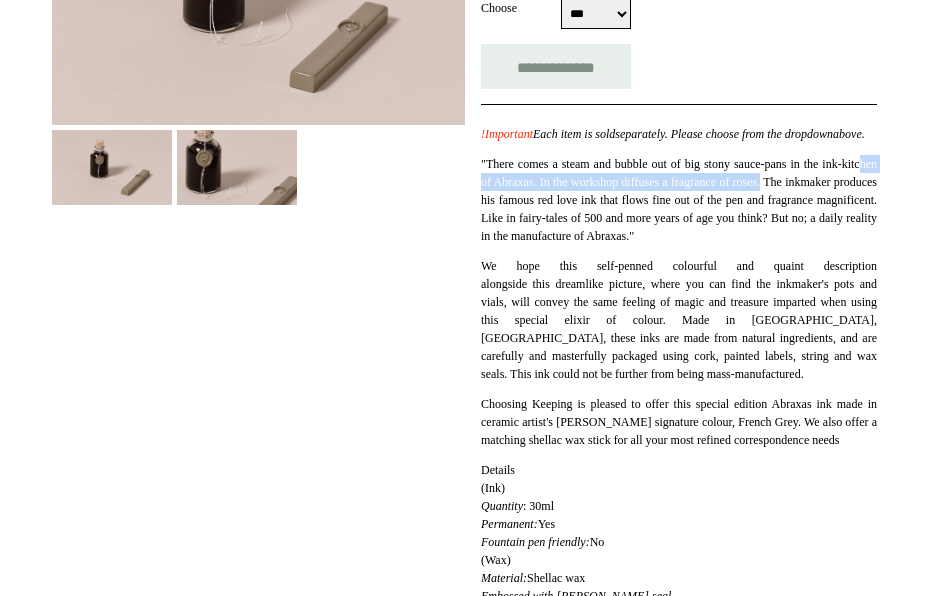 drag, startPoint x: 503, startPoint y: 210, endPoint x: 854, endPoint y: 210, distance: 351 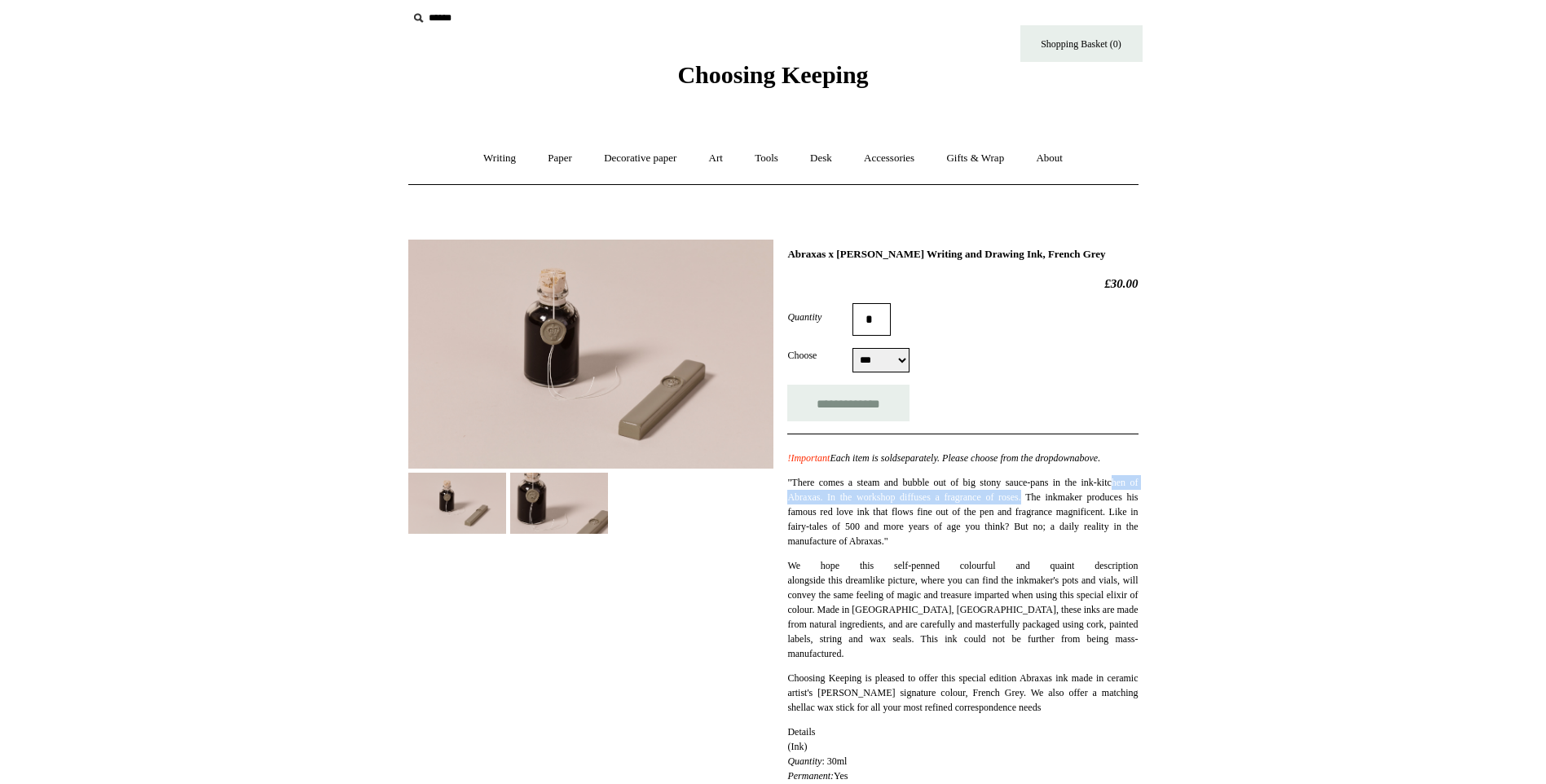 scroll, scrollTop: 0, scrollLeft: 0, axis: both 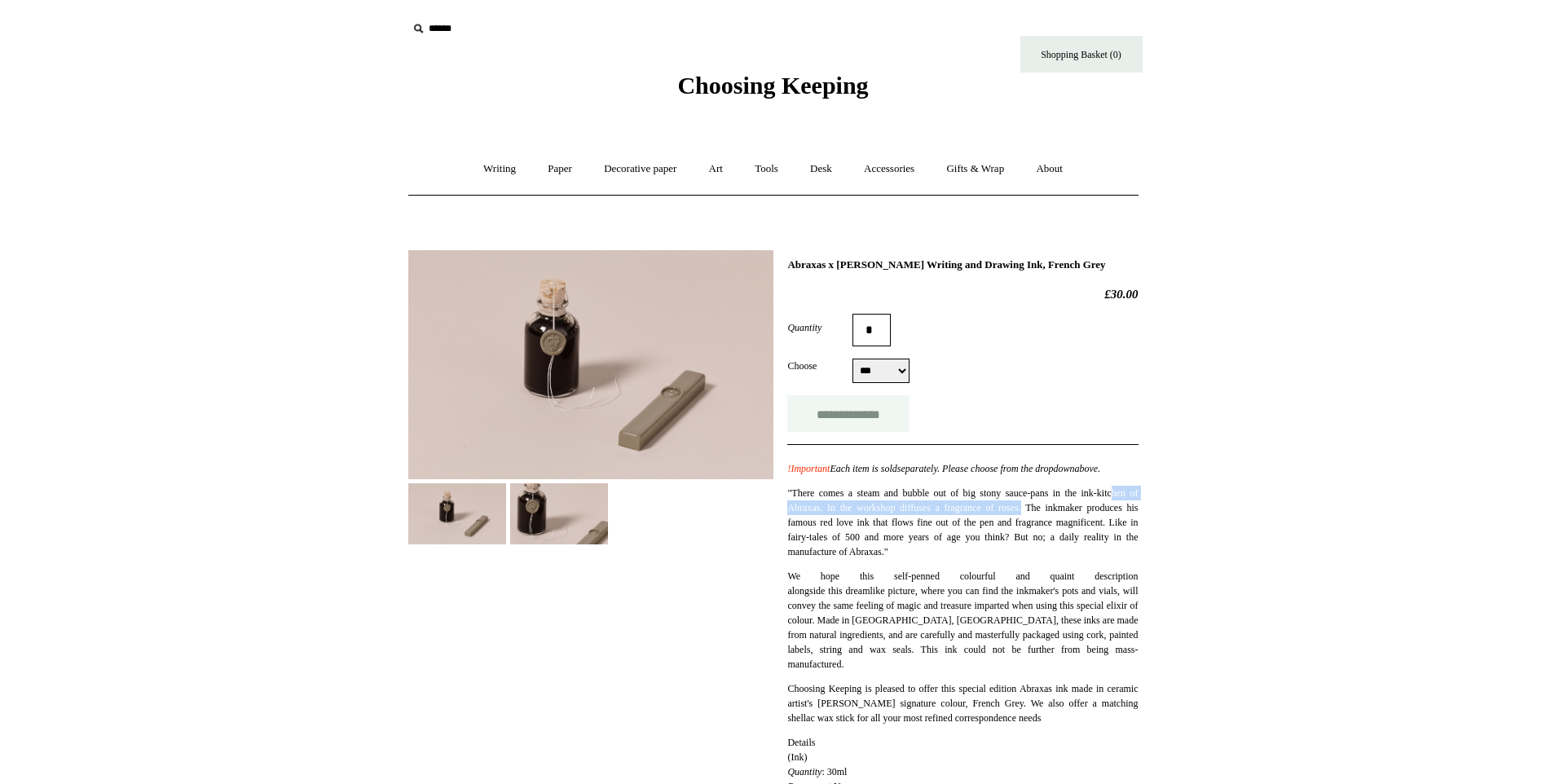 click on "**********" at bounding box center (848, 413) 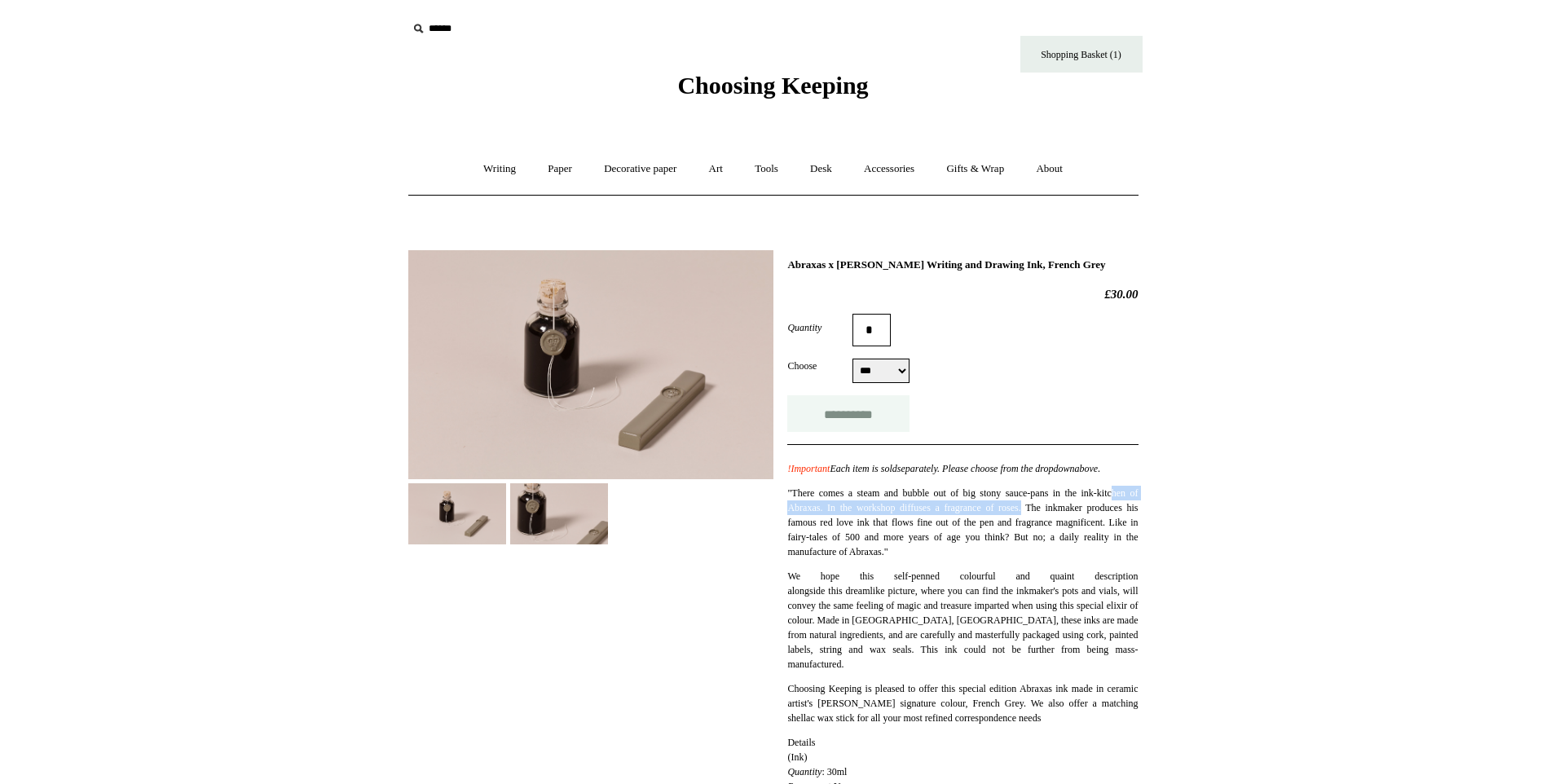 type on "**********" 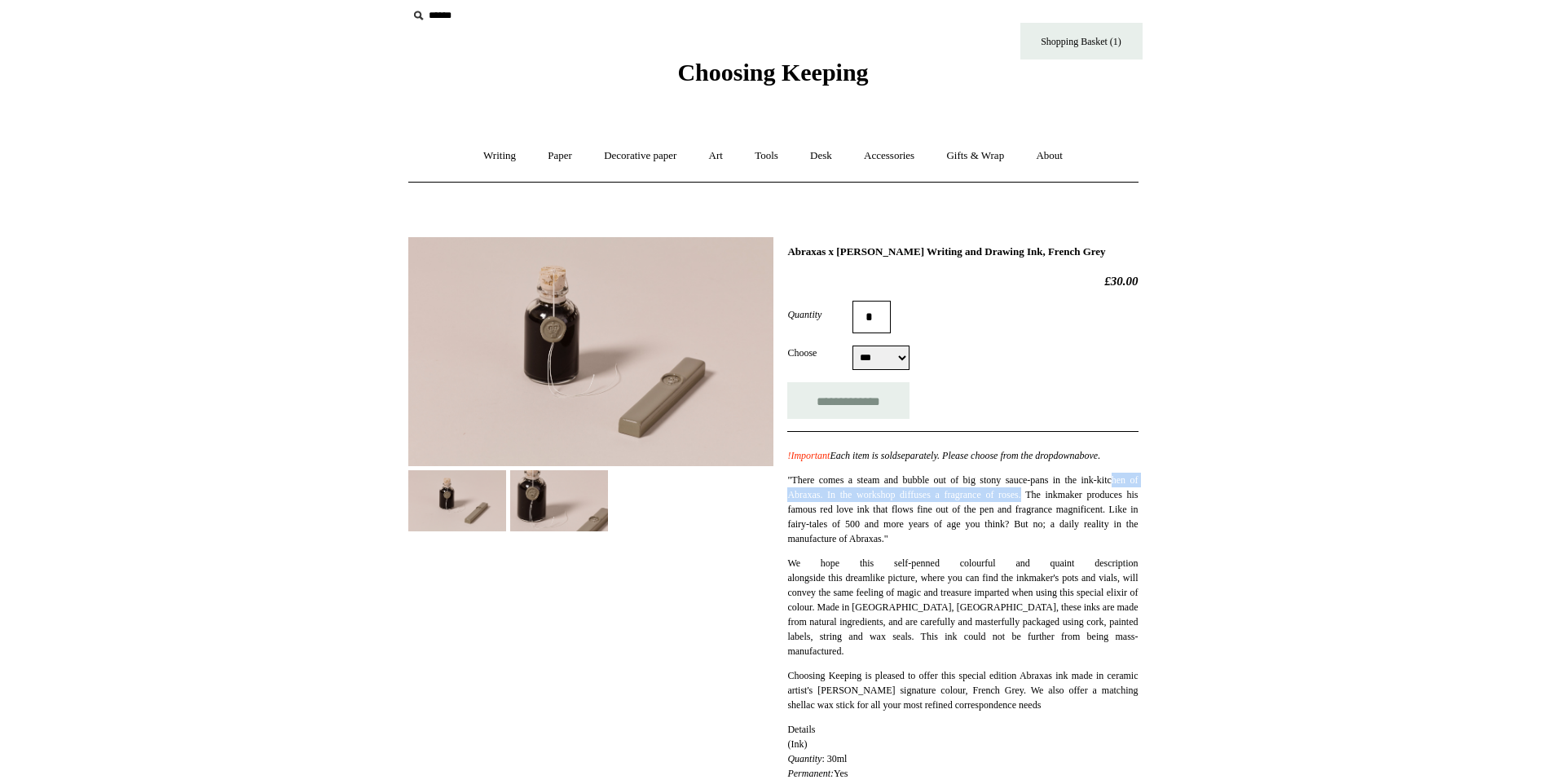 scroll, scrollTop: 0, scrollLeft: 0, axis: both 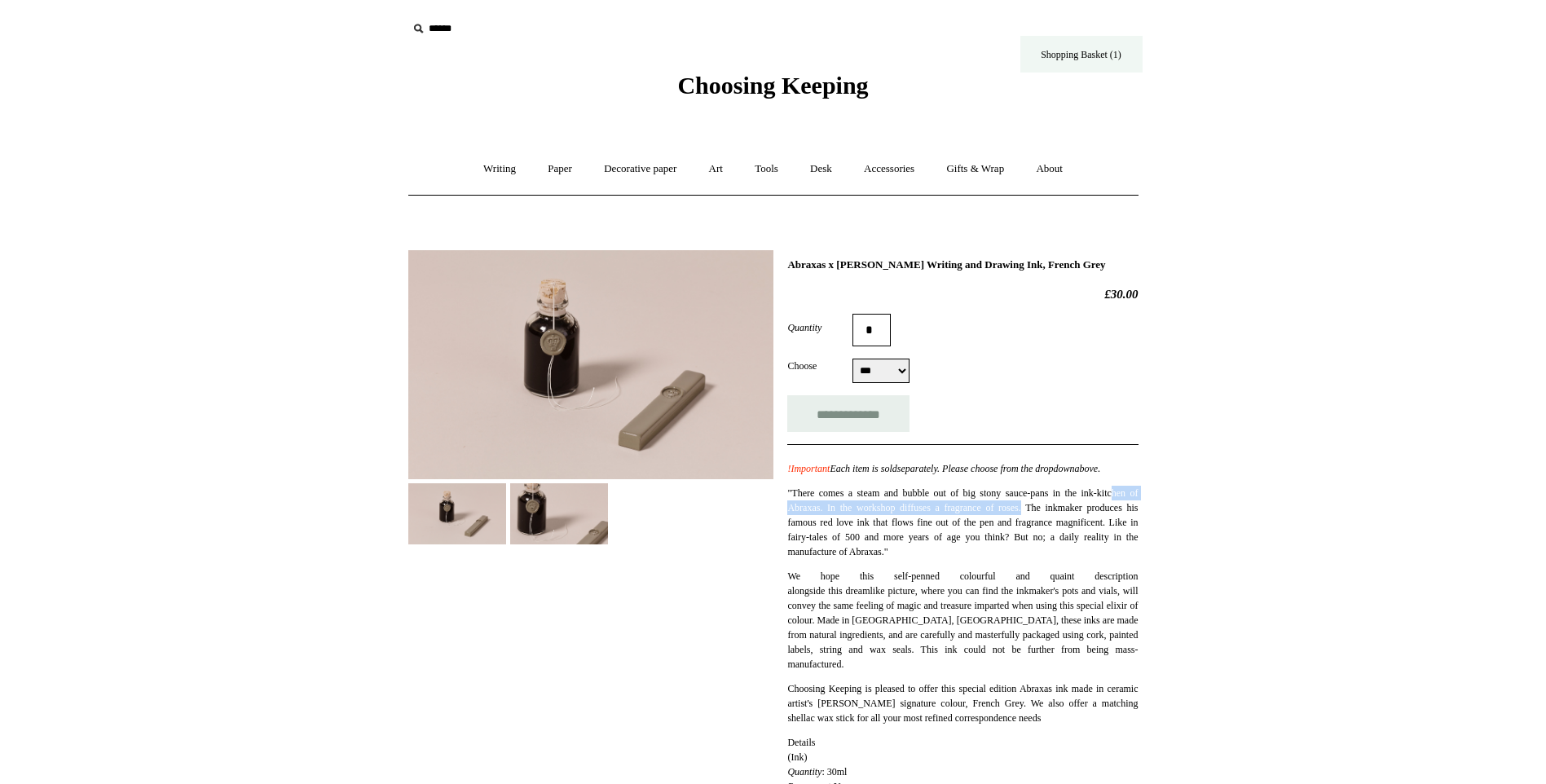 click on "Shopping Basket (1)" at bounding box center [1081, 54] 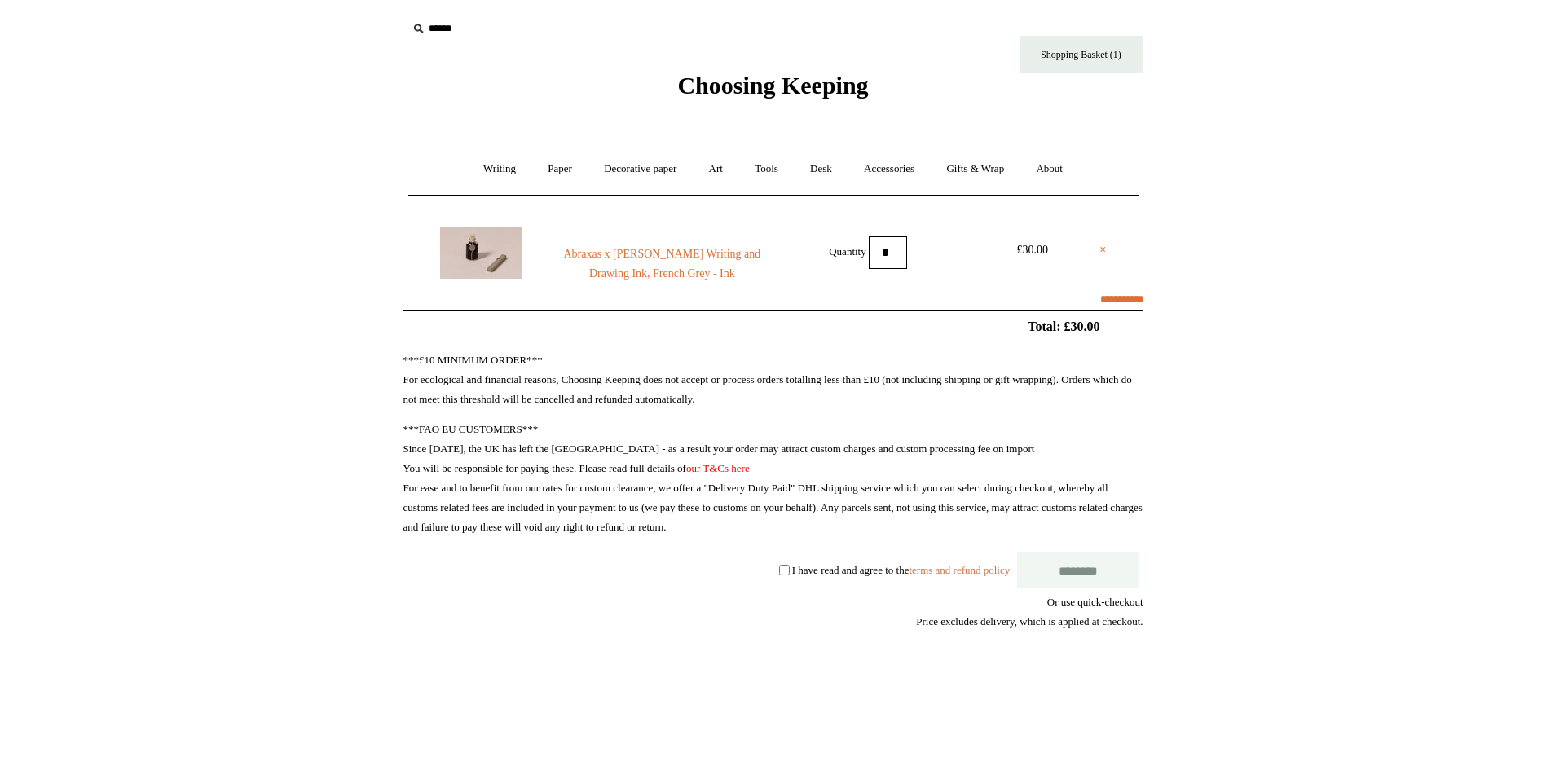 scroll, scrollTop: 0, scrollLeft: 0, axis: both 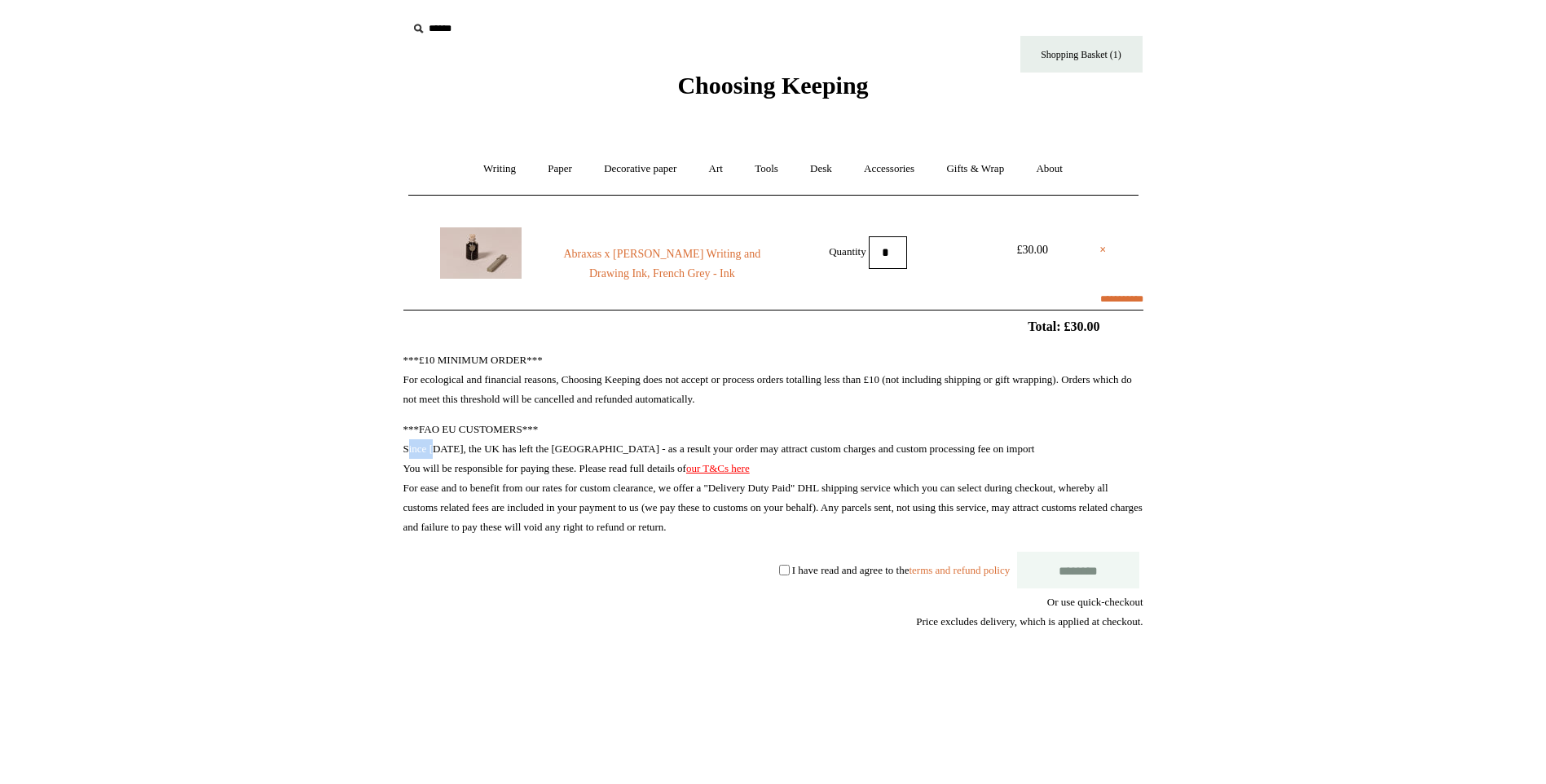 select on "**********" 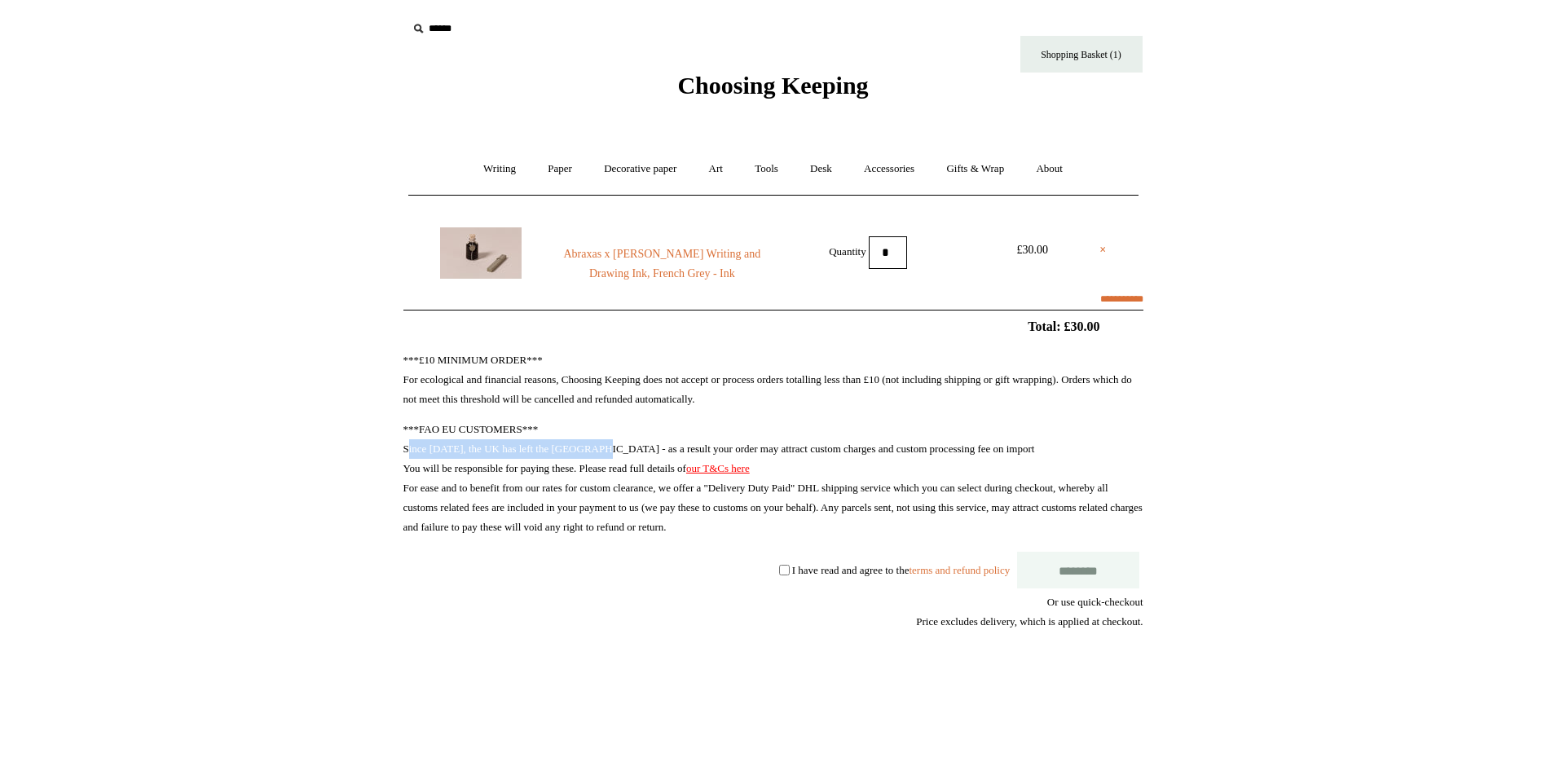 select on "*******" 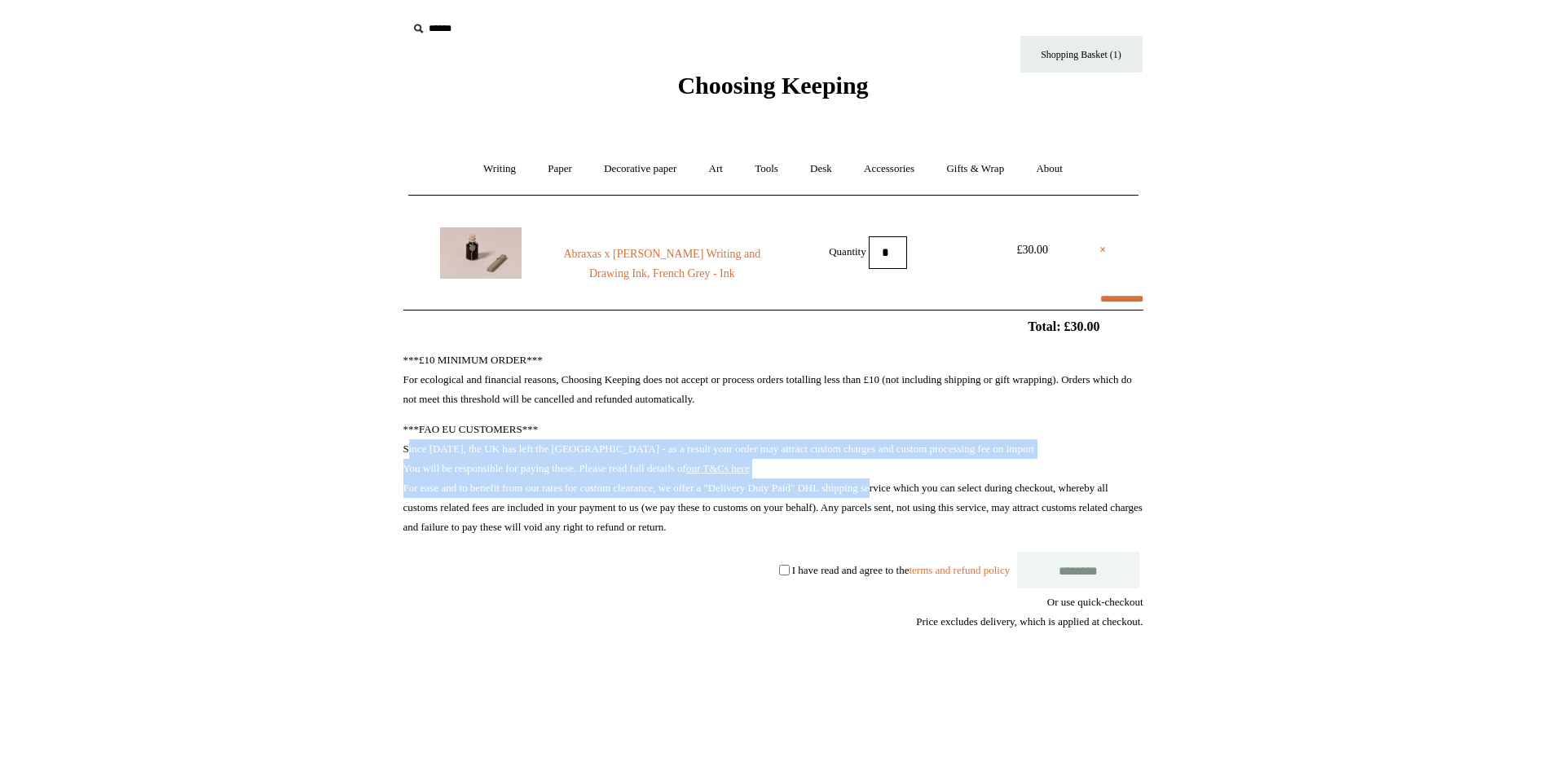drag, startPoint x: 403, startPoint y: 446, endPoint x: 910, endPoint y: 487, distance: 508.6551 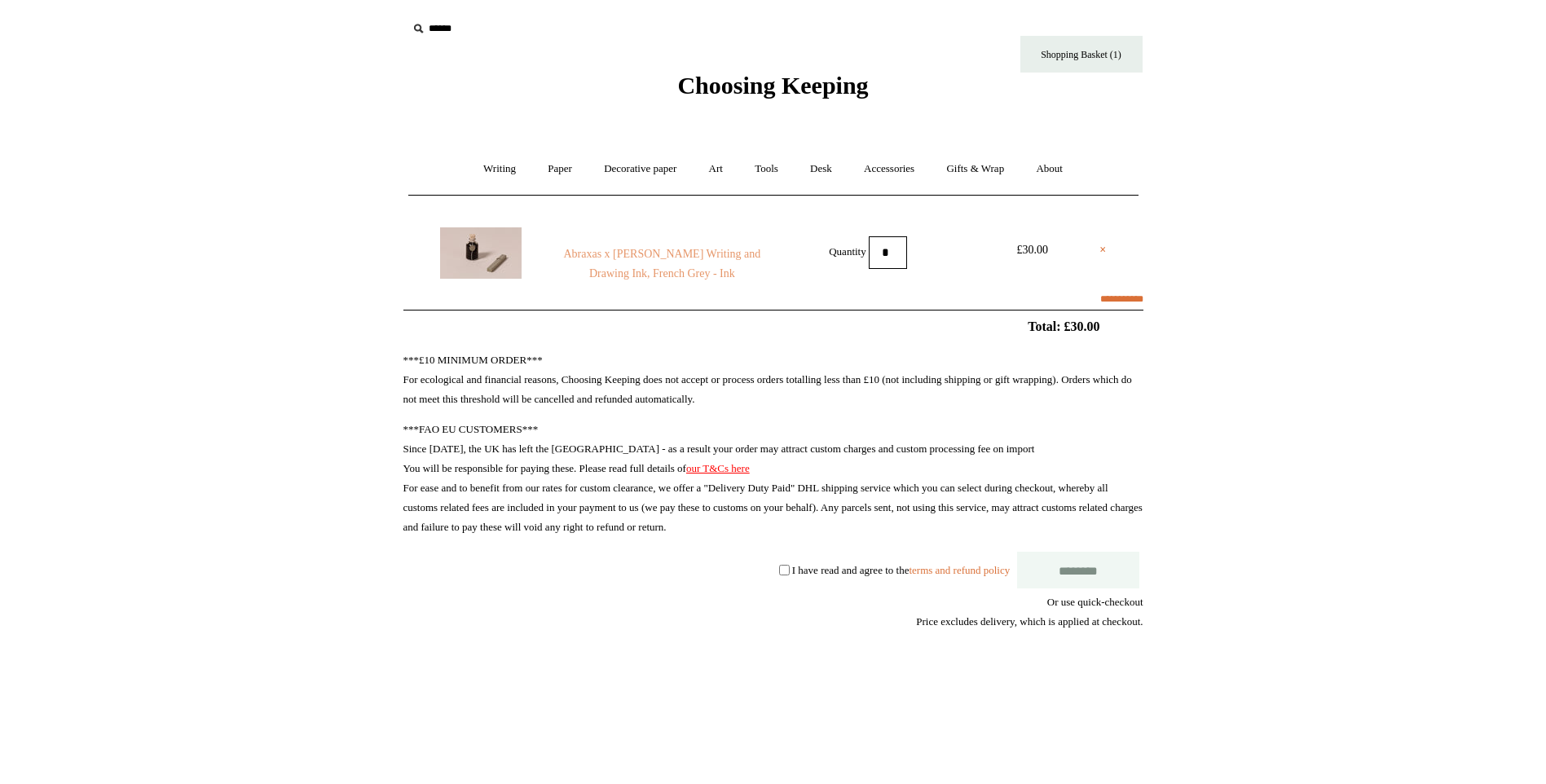 click on "Abraxas x Steve Harrison Writing and Drawing Ink, French Grey - Ink" at bounding box center [662, 264] 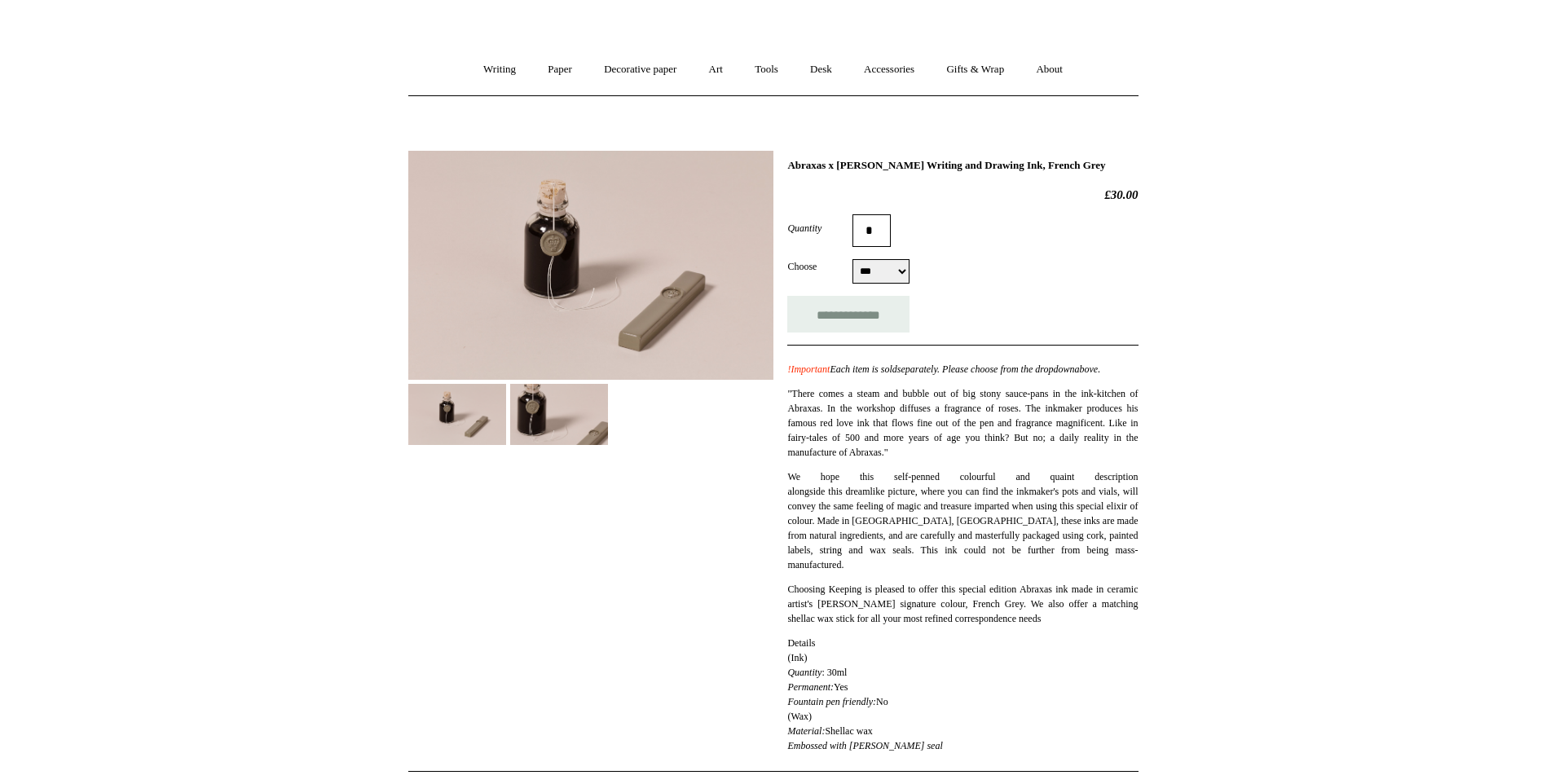 scroll, scrollTop: 0, scrollLeft: 0, axis: both 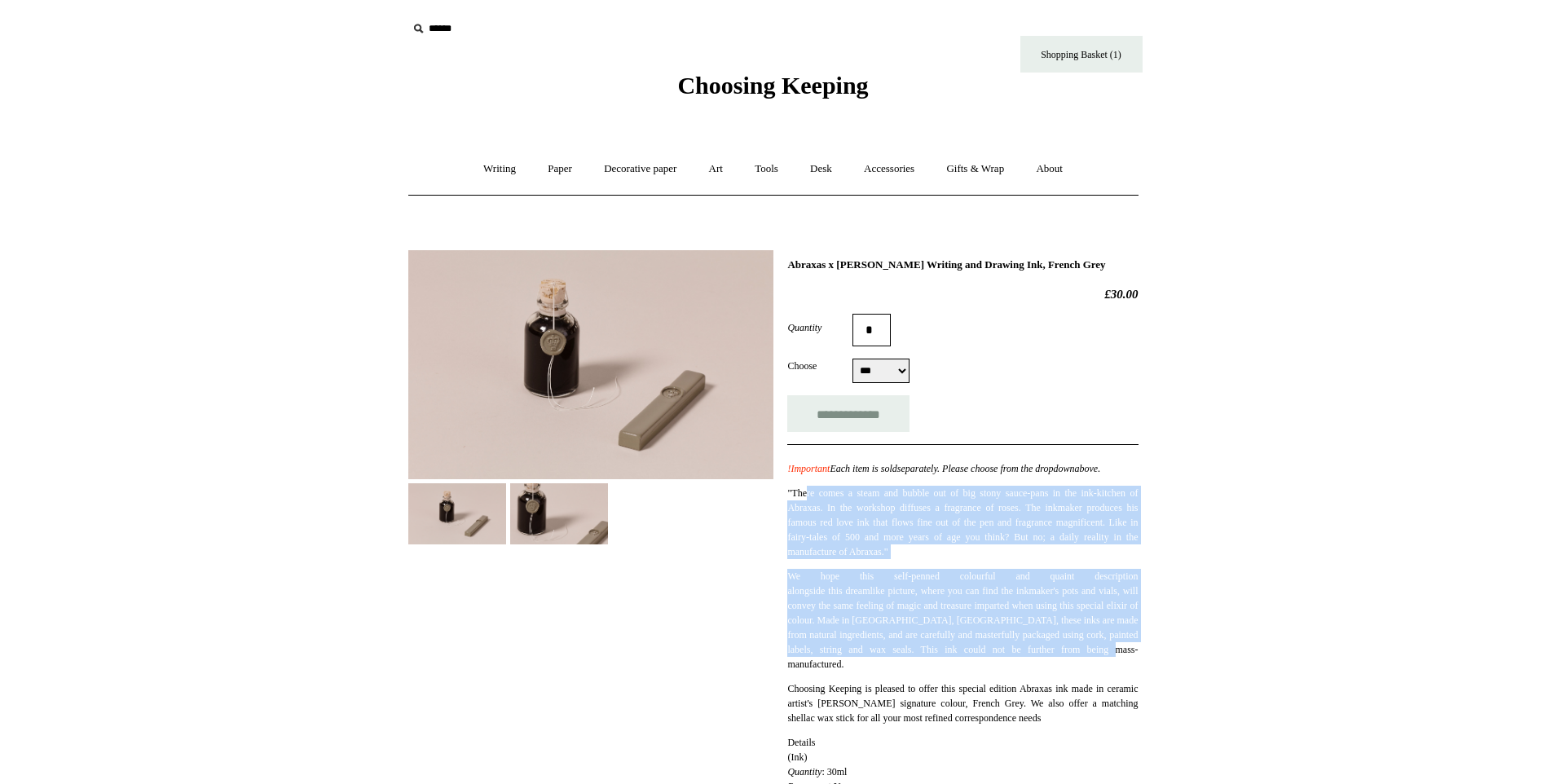 drag, startPoint x: 809, startPoint y: 508, endPoint x: 1136, endPoint y: 689, distance: 373.75125 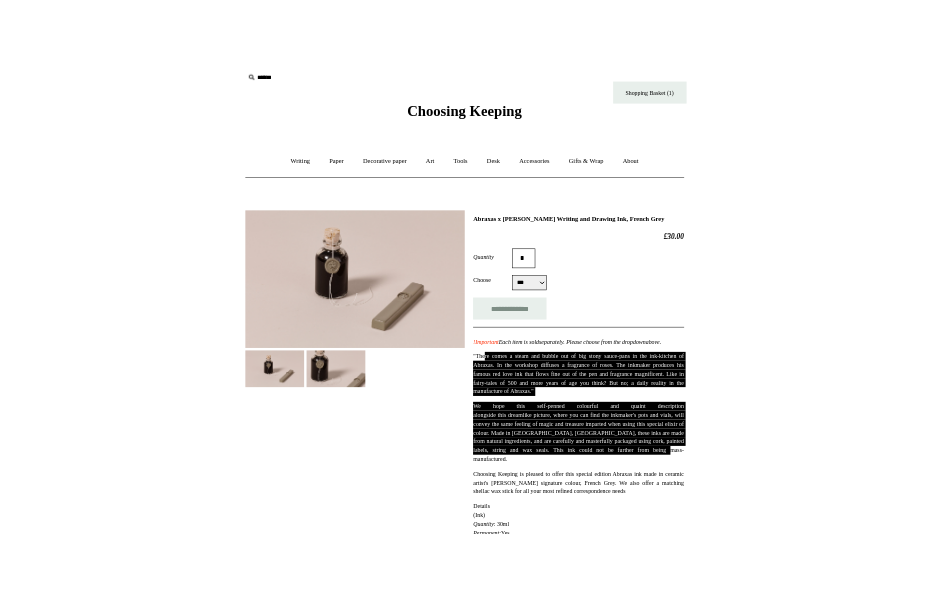 scroll, scrollTop: 0, scrollLeft: 0, axis: both 